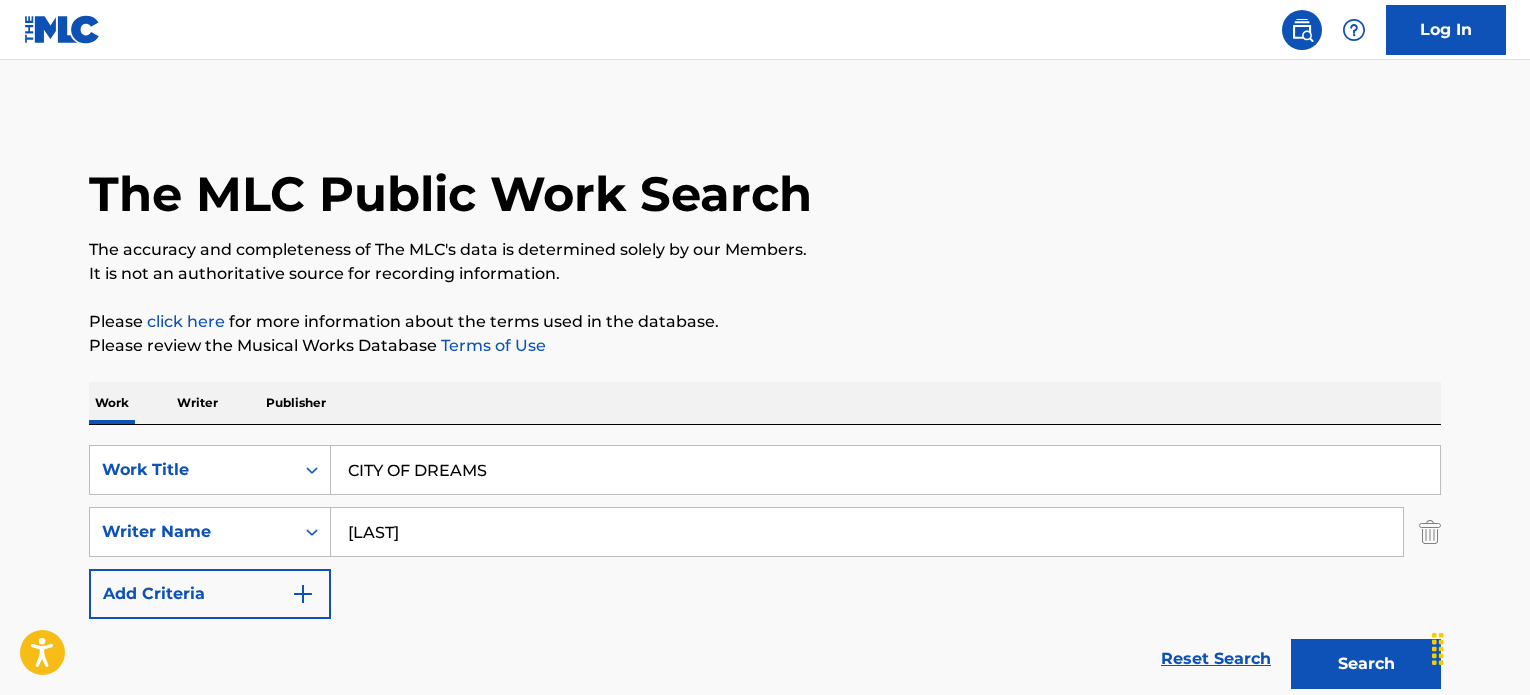 scroll, scrollTop: 1578, scrollLeft: 0, axis: vertical 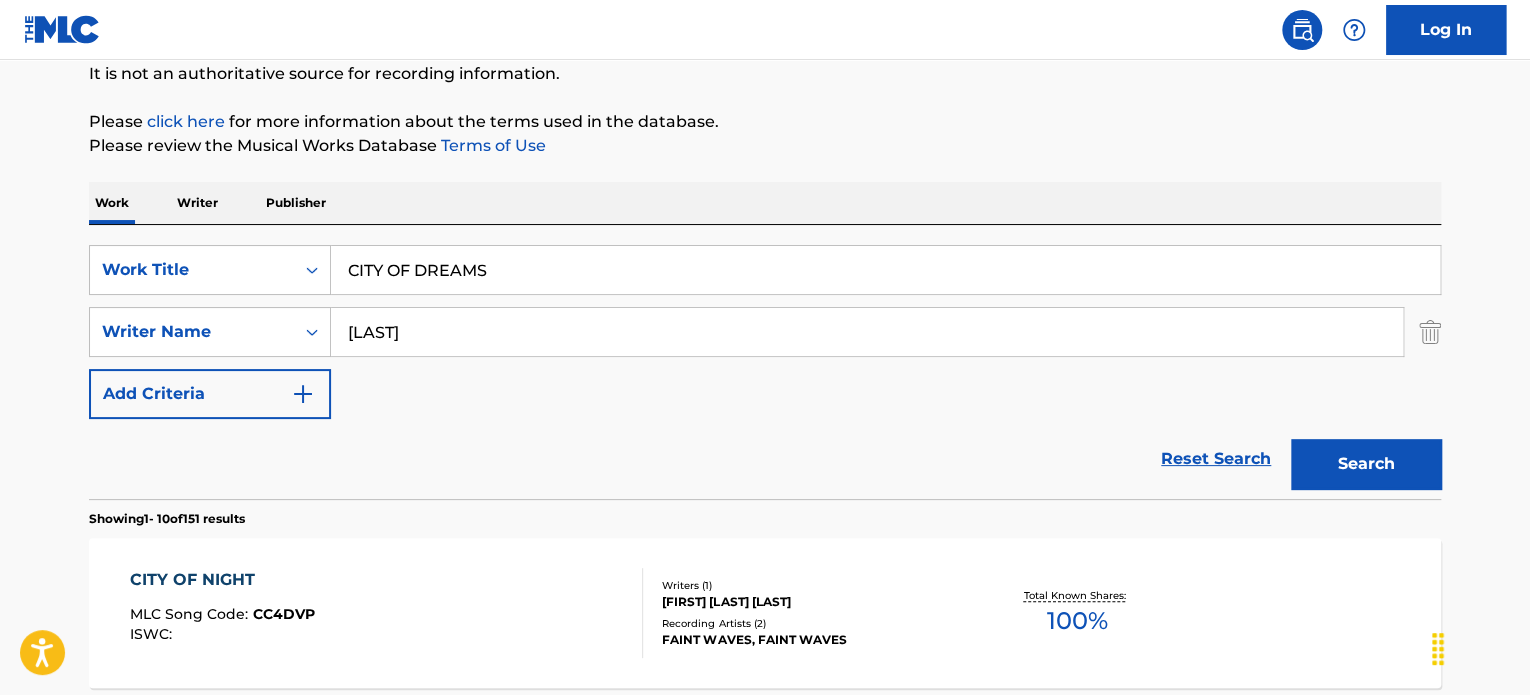 click on "[LAST]" at bounding box center [867, 332] 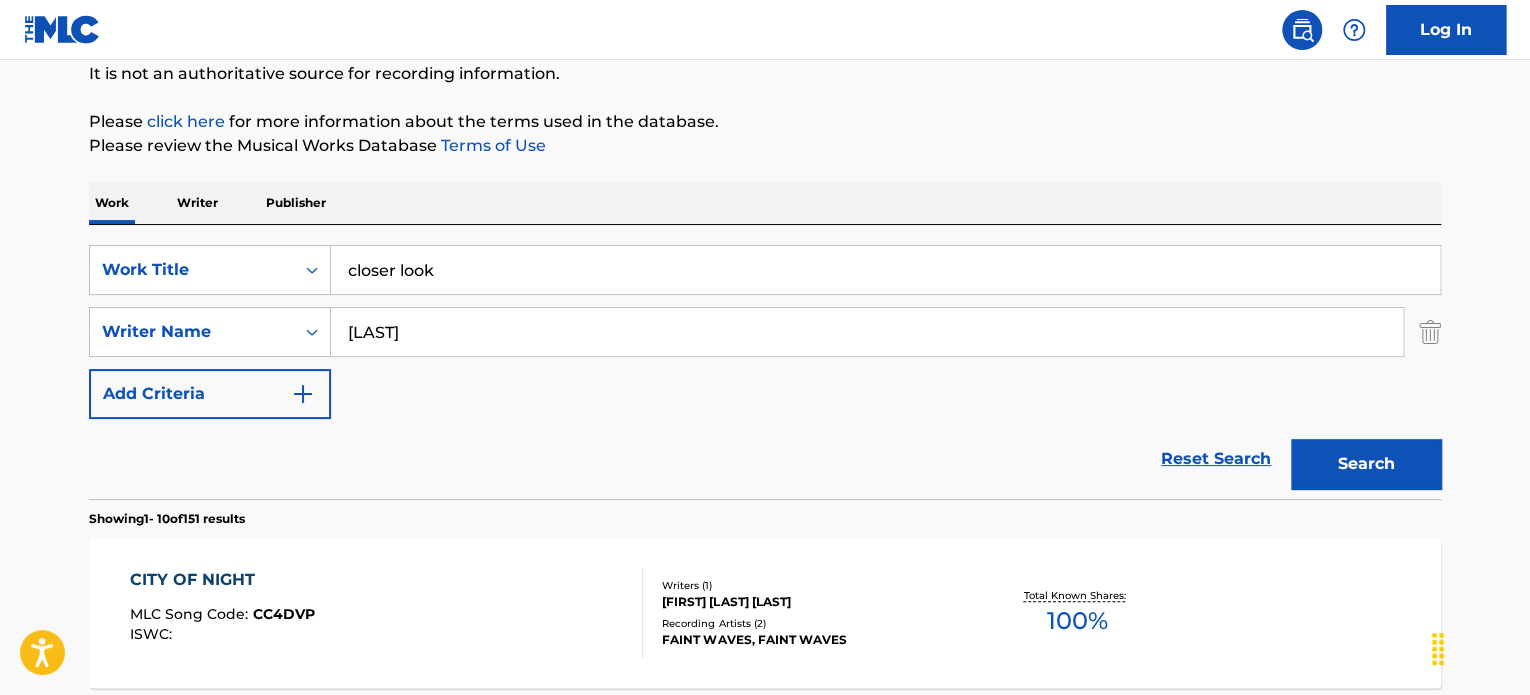 type on "closer look" 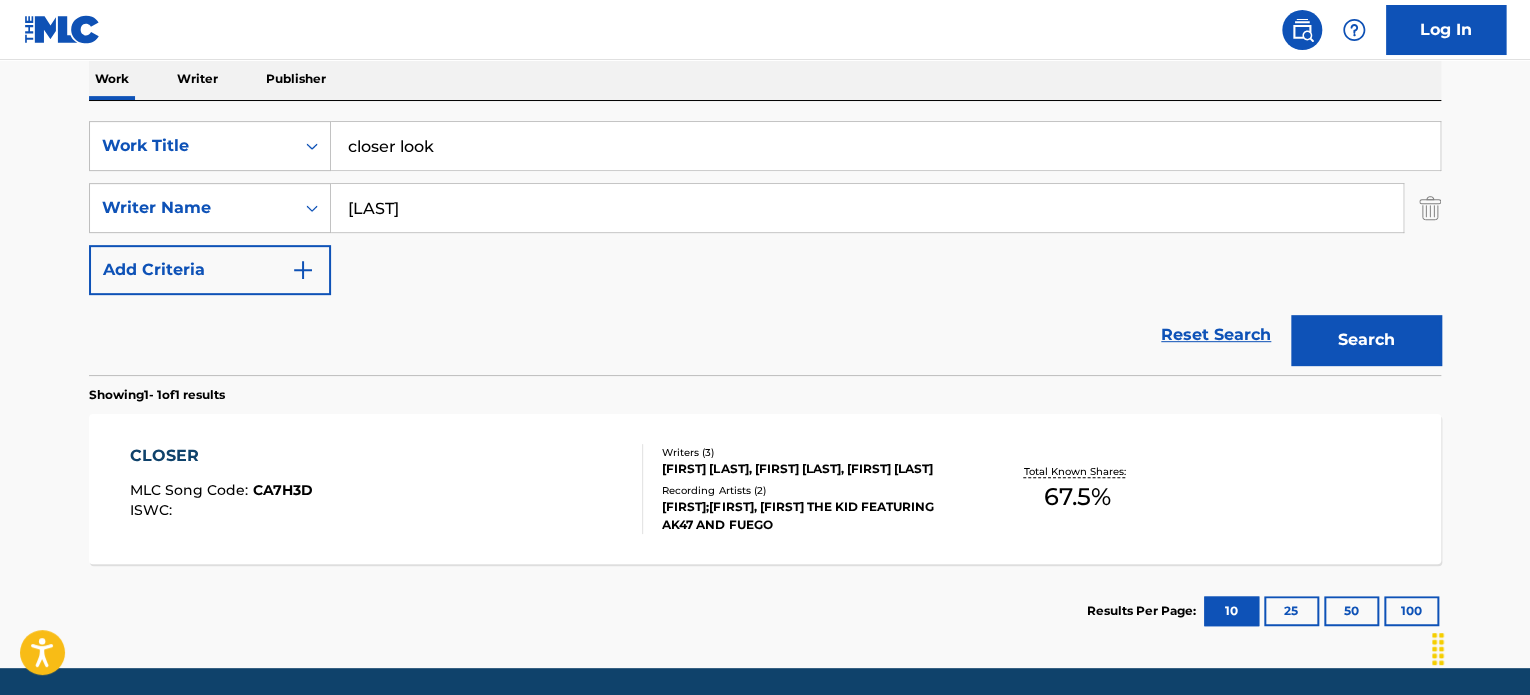 scroll, scrollTop: 292, scrollLeft: 0, axis: vertical 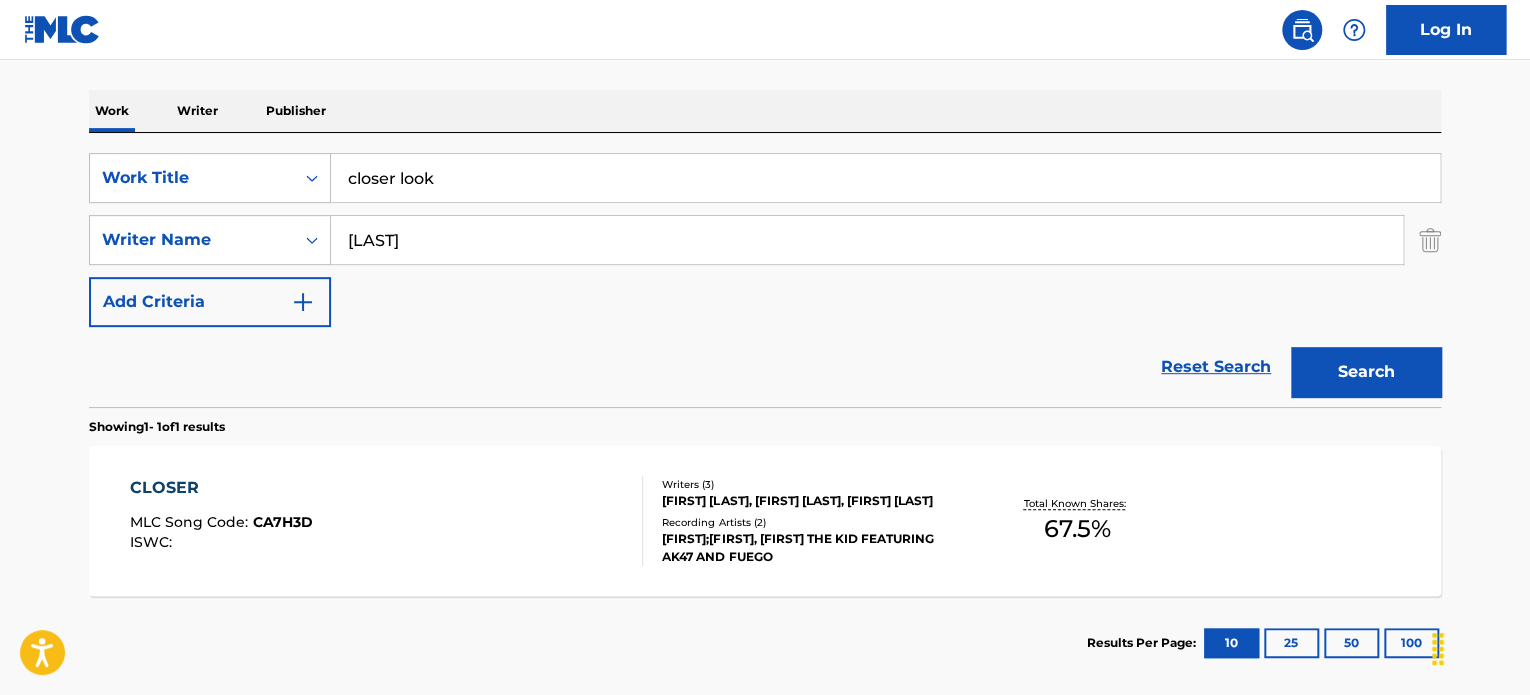 click on "[LAST]" at bounding box center [867, 240] 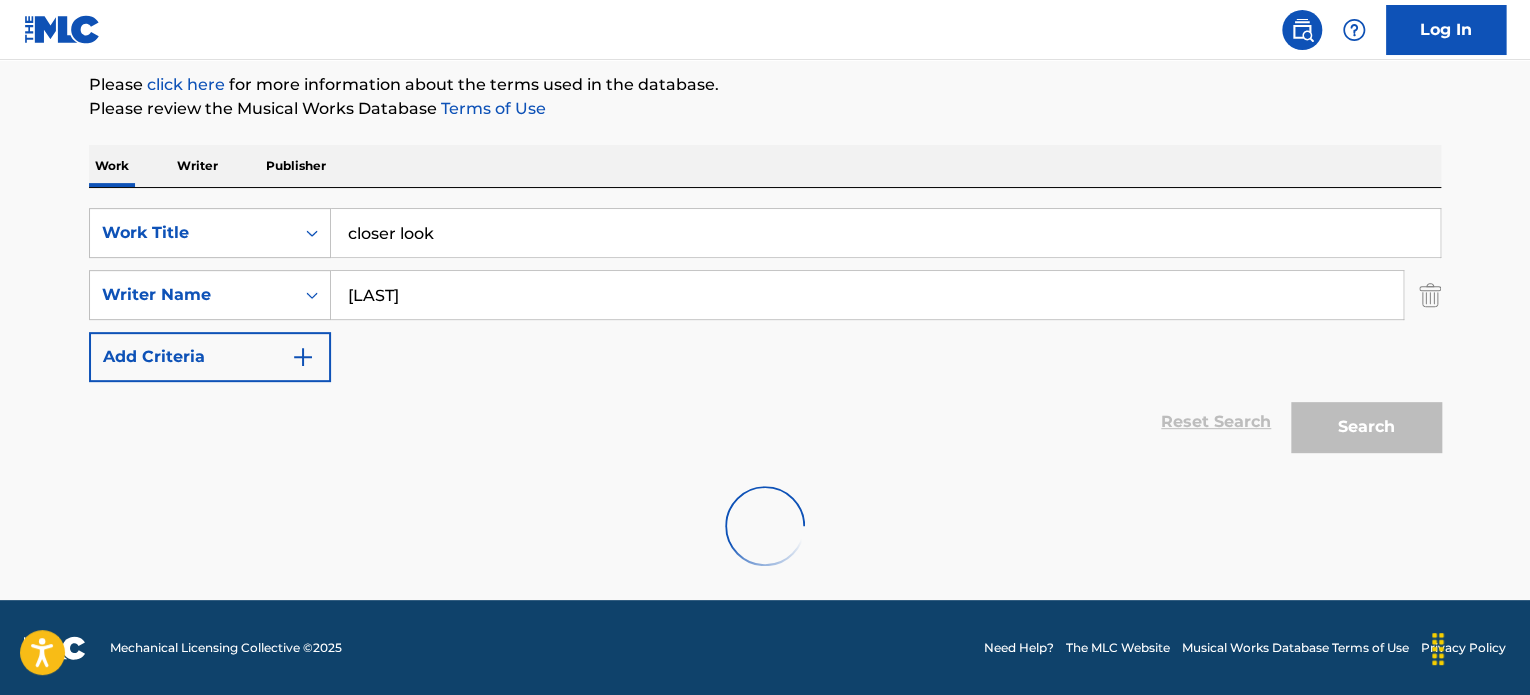 scroll, scrollTop: 292, scrollLeft: 0, axis: vertical 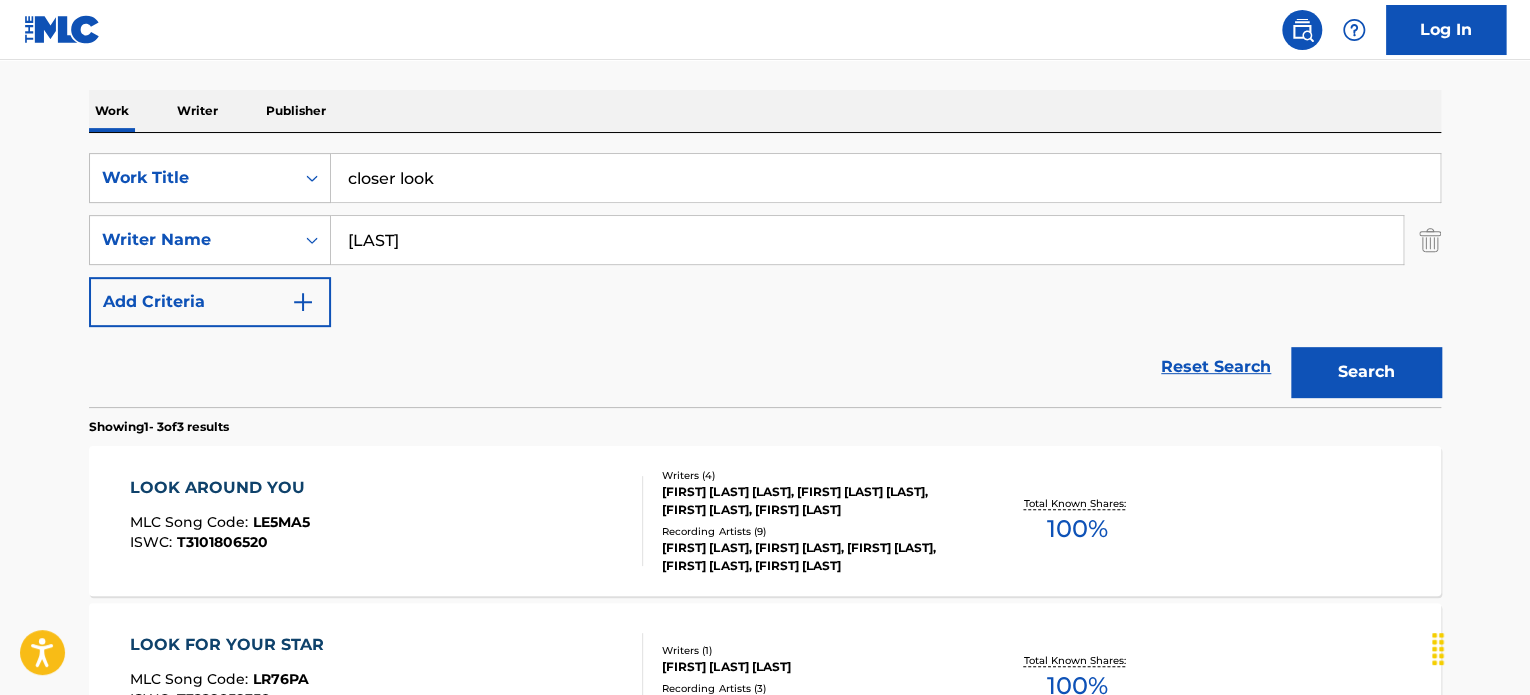 click on "[LAST]" at bounding box center [867, 240] 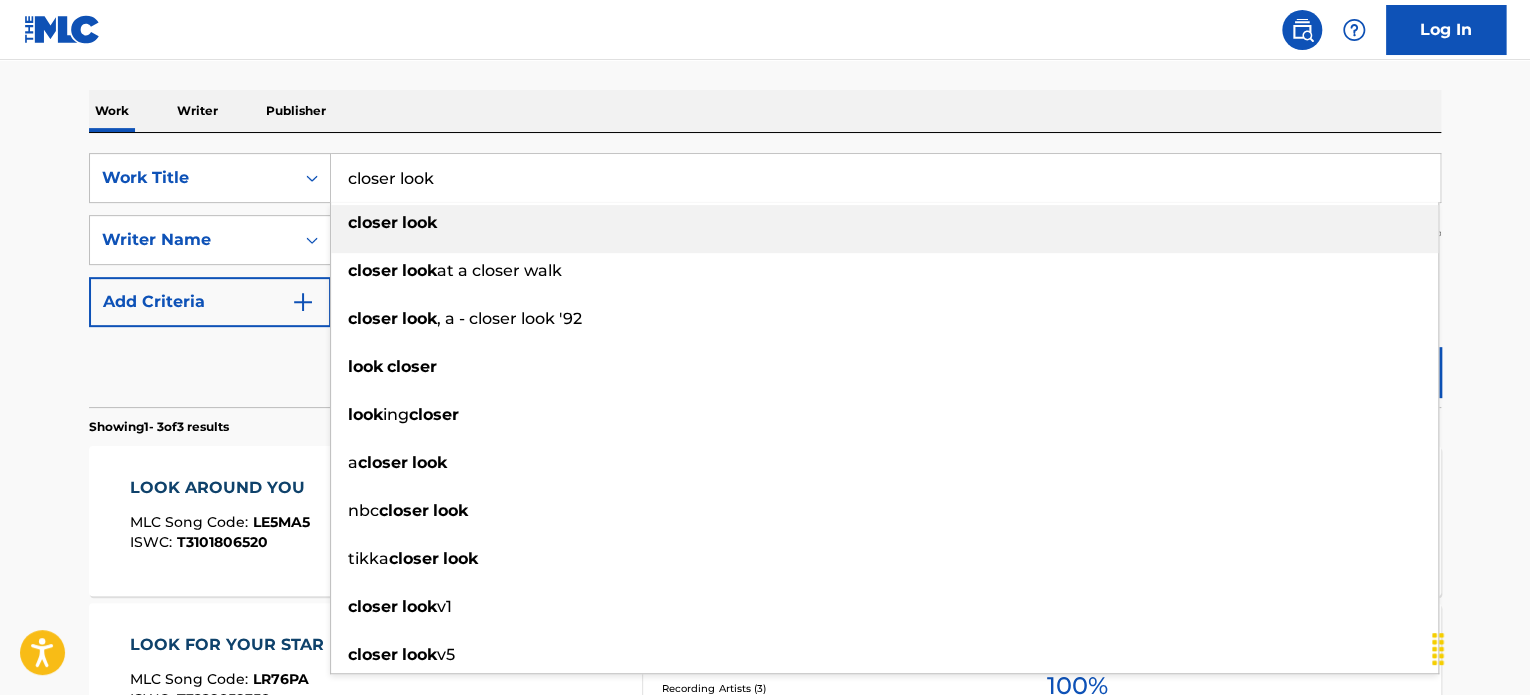 paste on "Research" 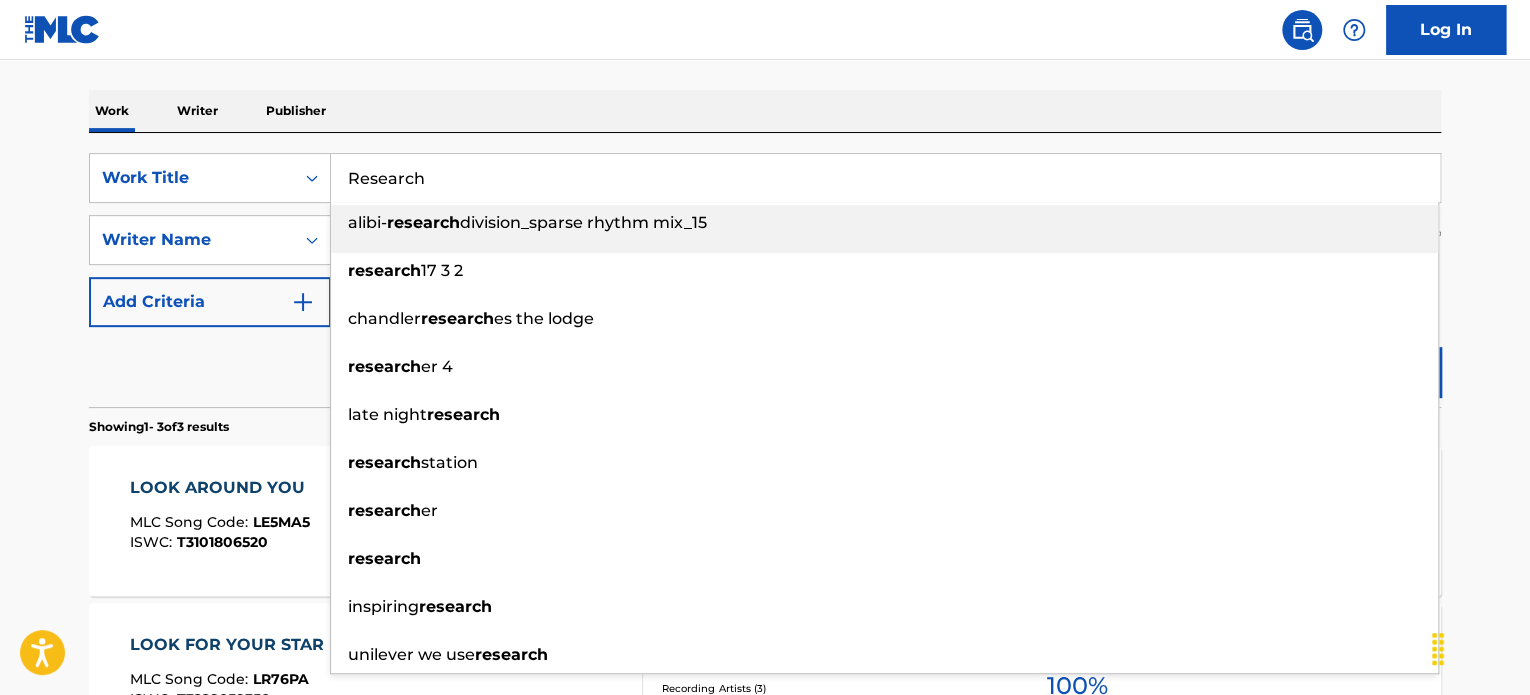 type on "Research" 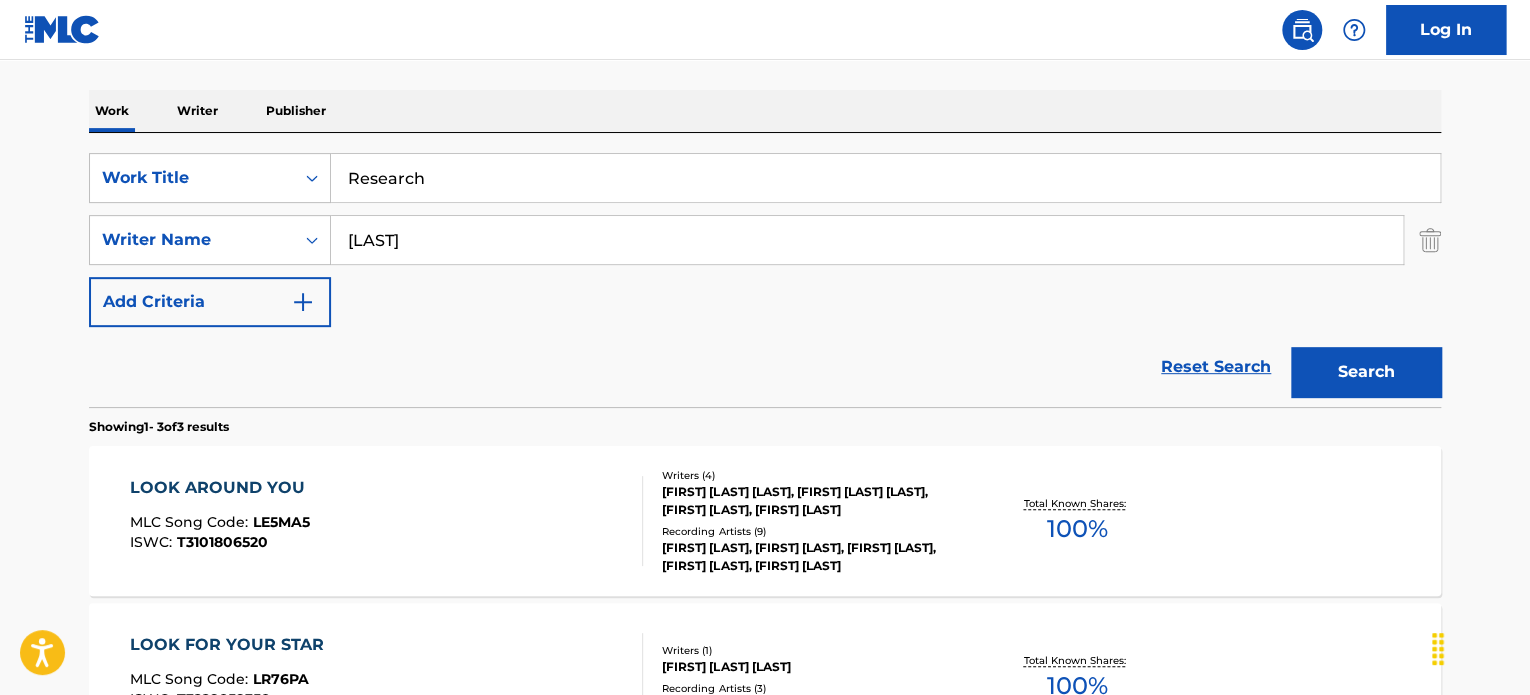 click on "[LAST]" at bounding box center [867, 240] 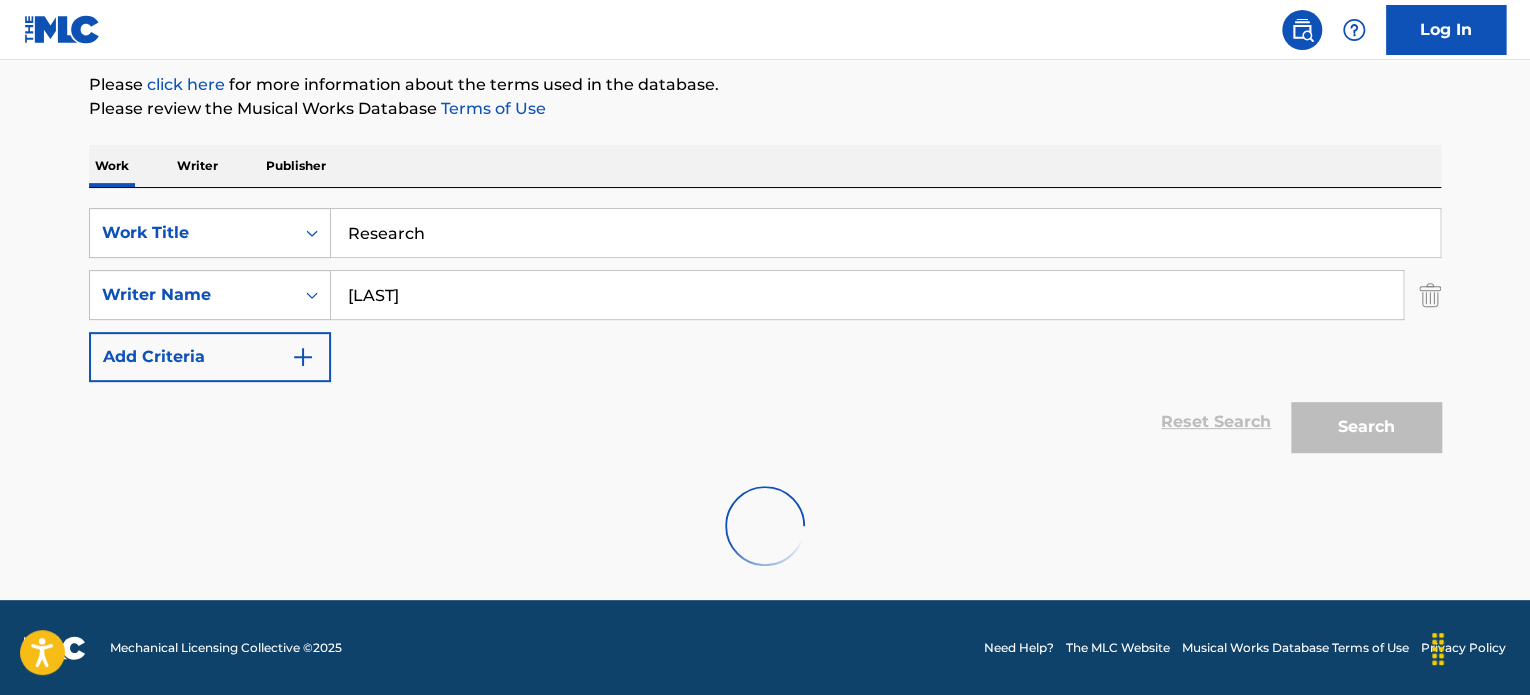 scroll, scrollTop: 292, scrollLeft: 0, axis: vertical 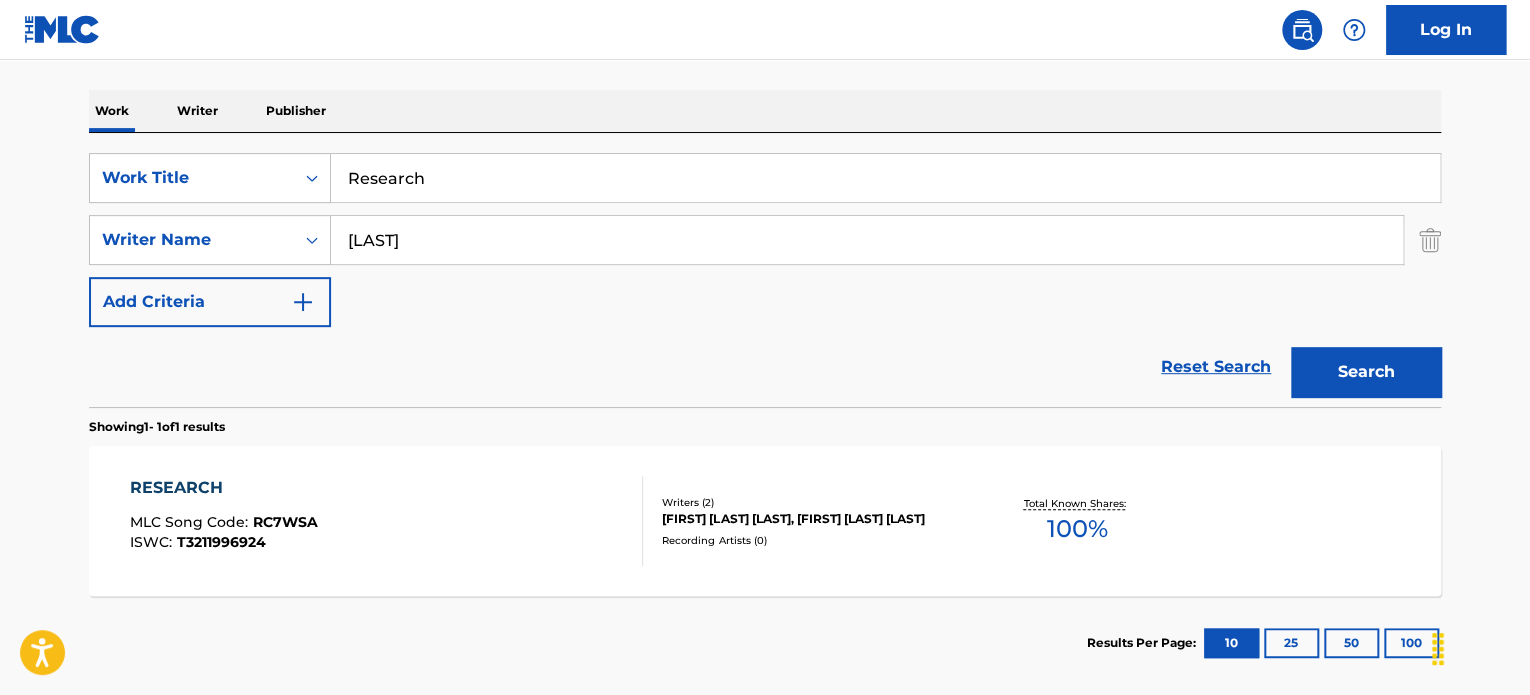 click on "Research" at bounding box center [885, 178] 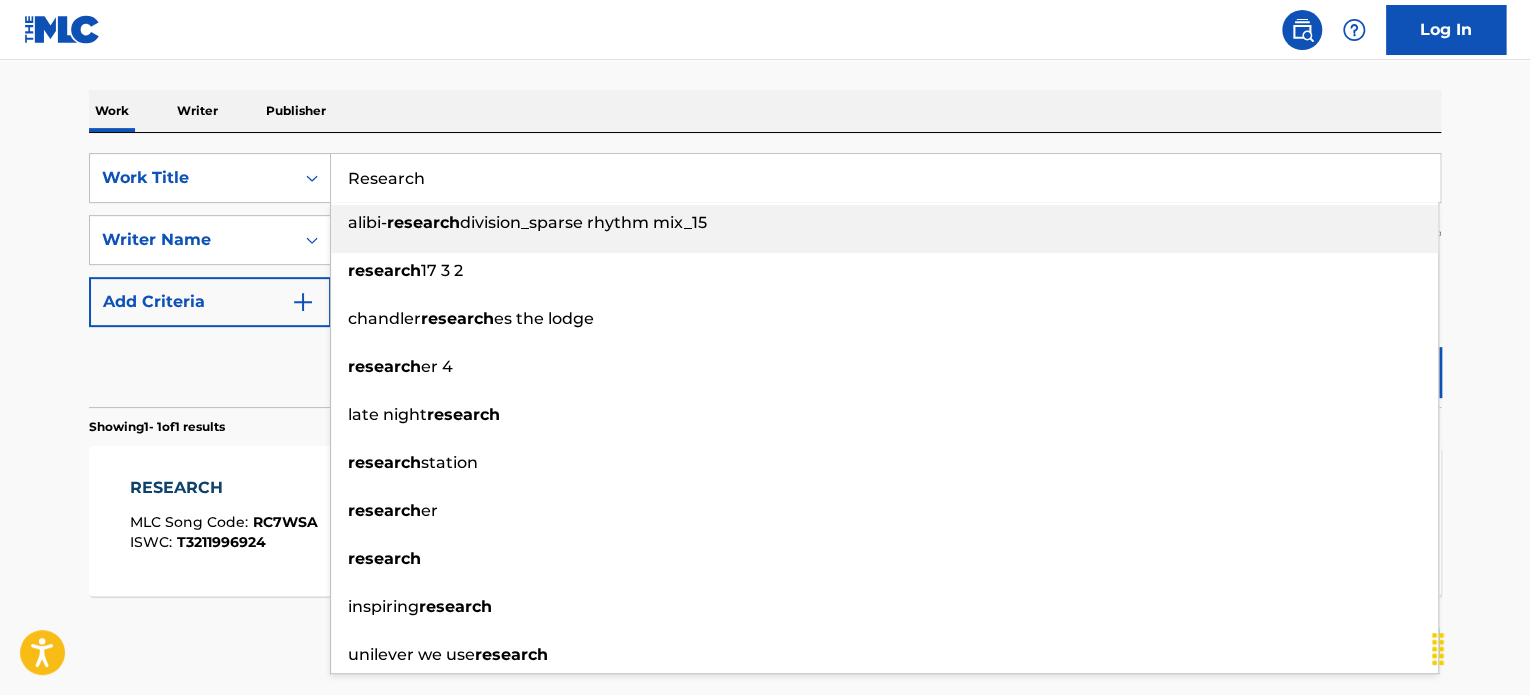 paste on "Innovation Lab" 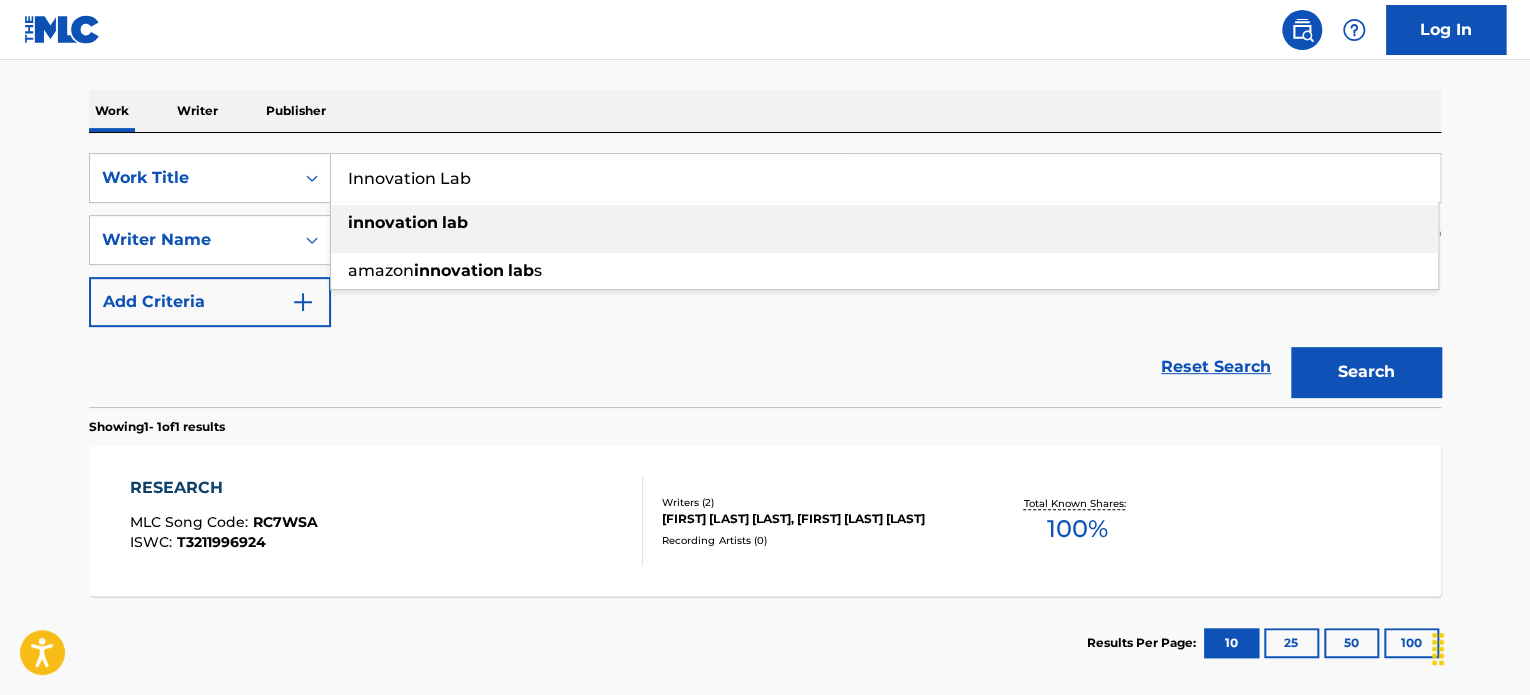 type on "Innovation Lab" 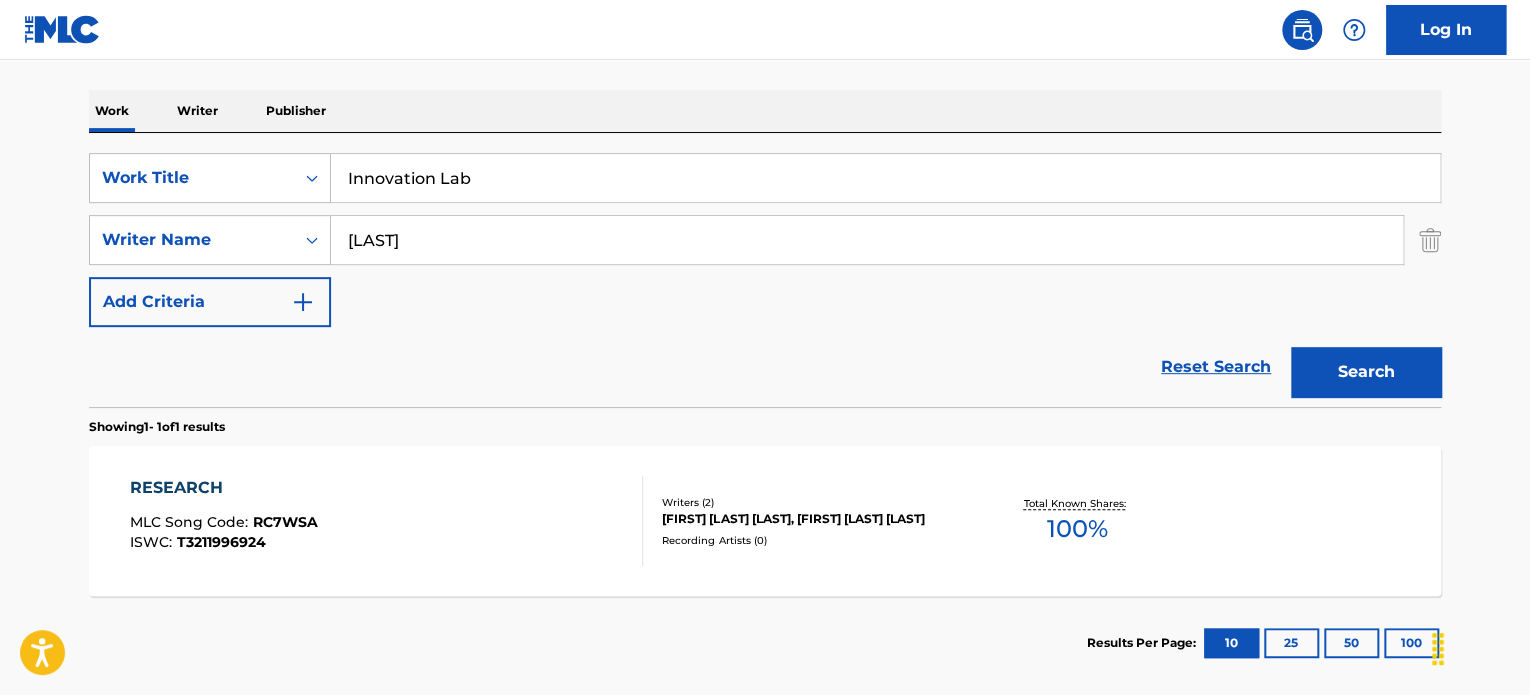 click on "Showing  1  -   1  of  1   results" at bounding box center (765, 421) 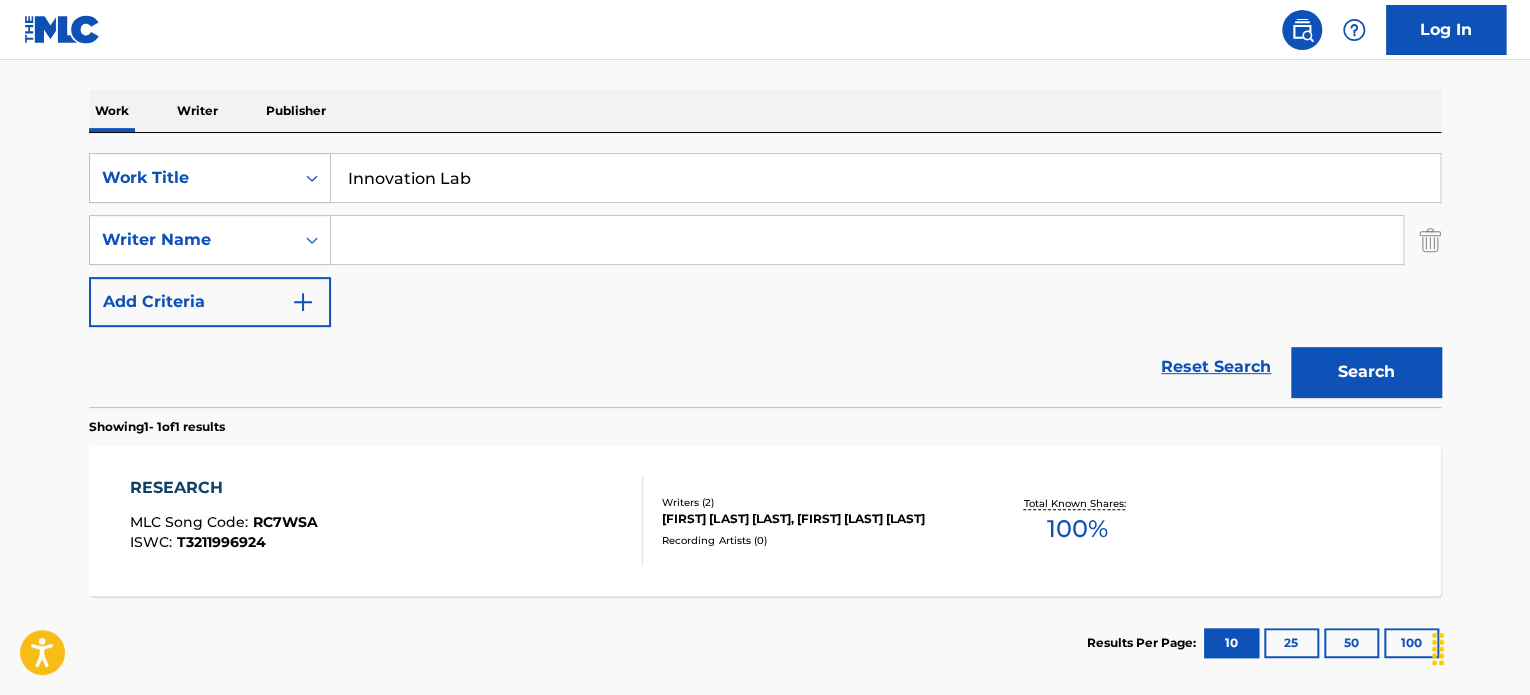 type 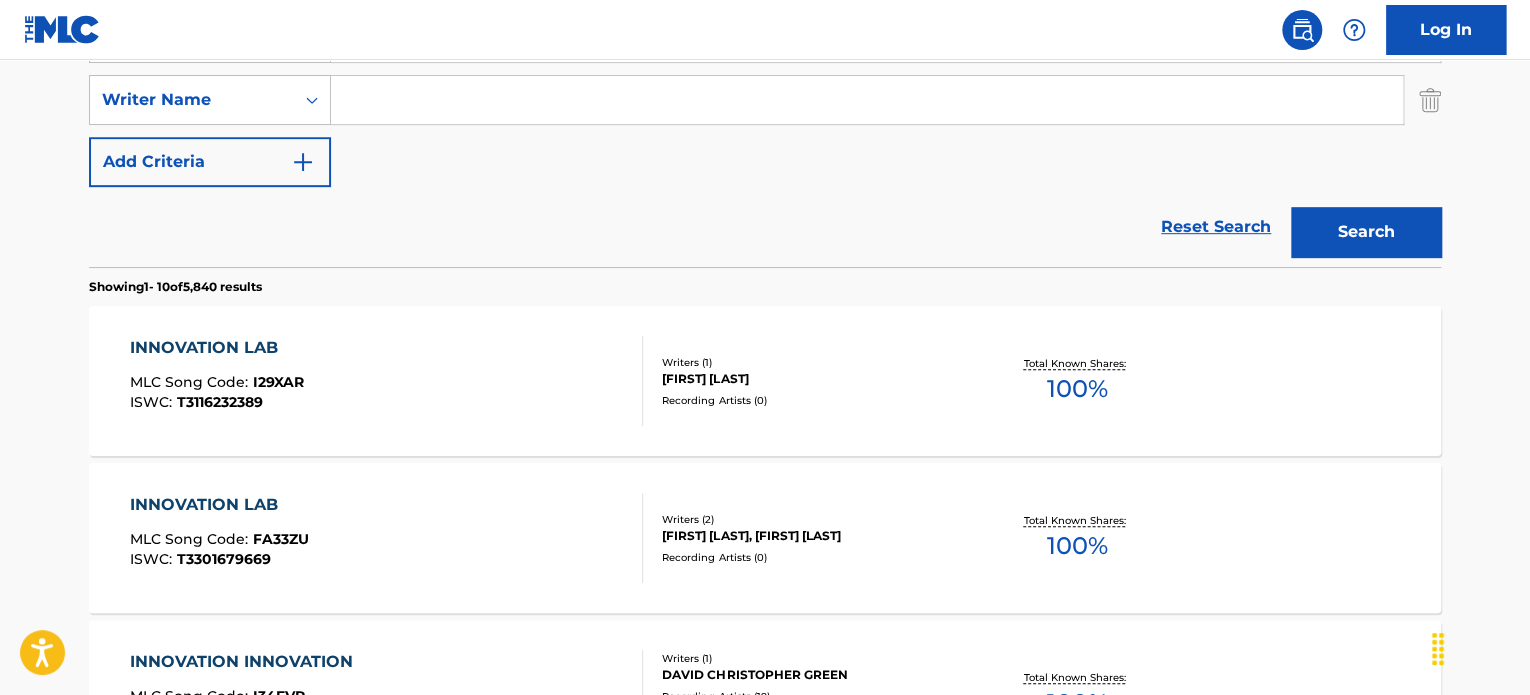 scroll, scrollTop: 592, scrollLeft: 0, axis: vertical 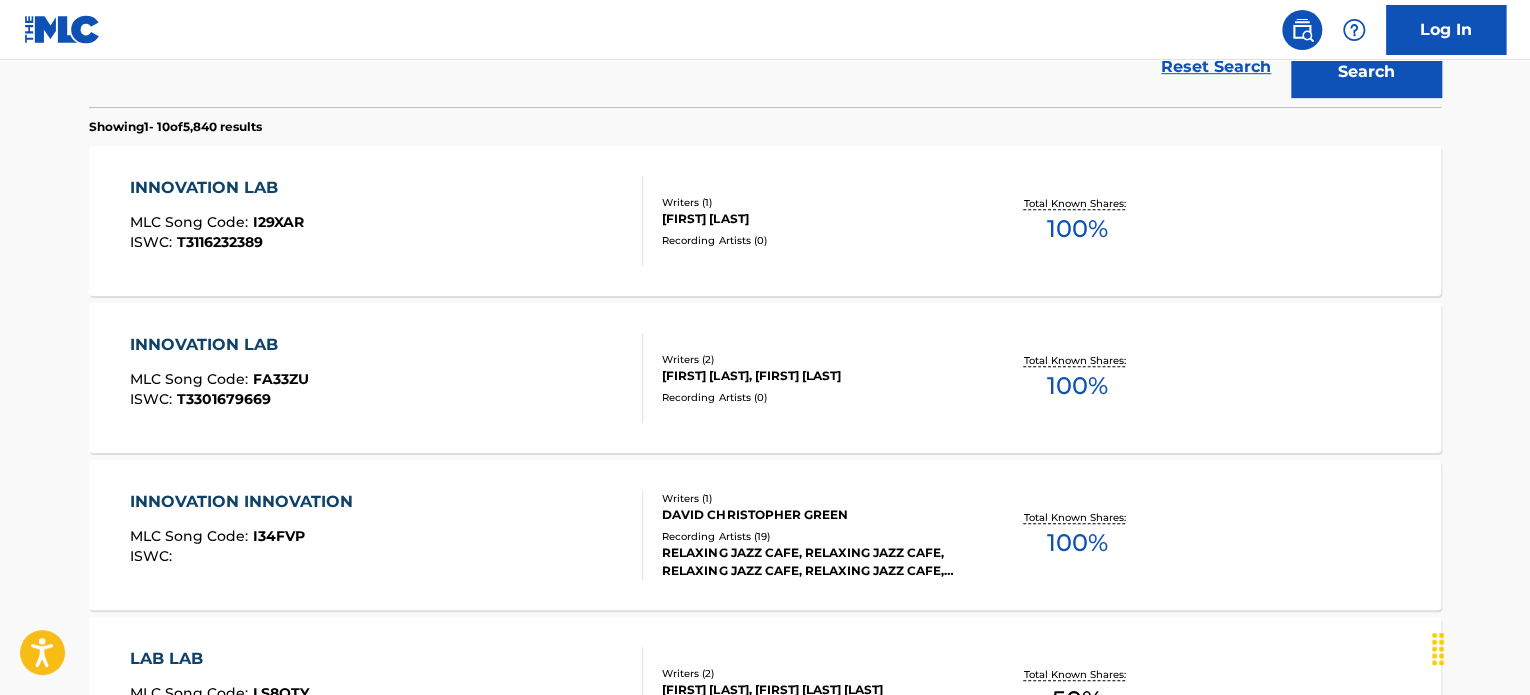 click on "INNOVATION LAB MLC Song Code : FA33ZU ISWC : T3301679669" at bounding box center [387, 378] 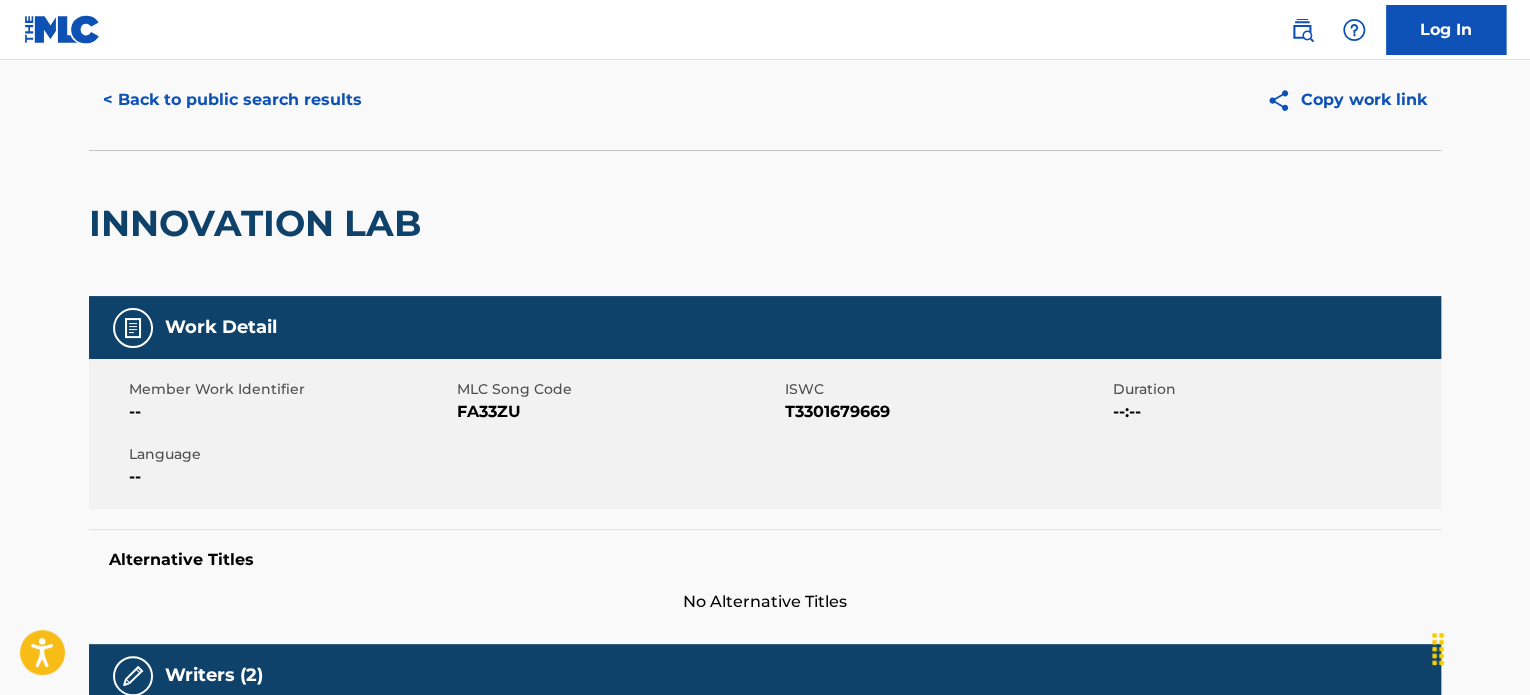 scroll, scrollTop: 0, scrollLeft: 0, axis: both 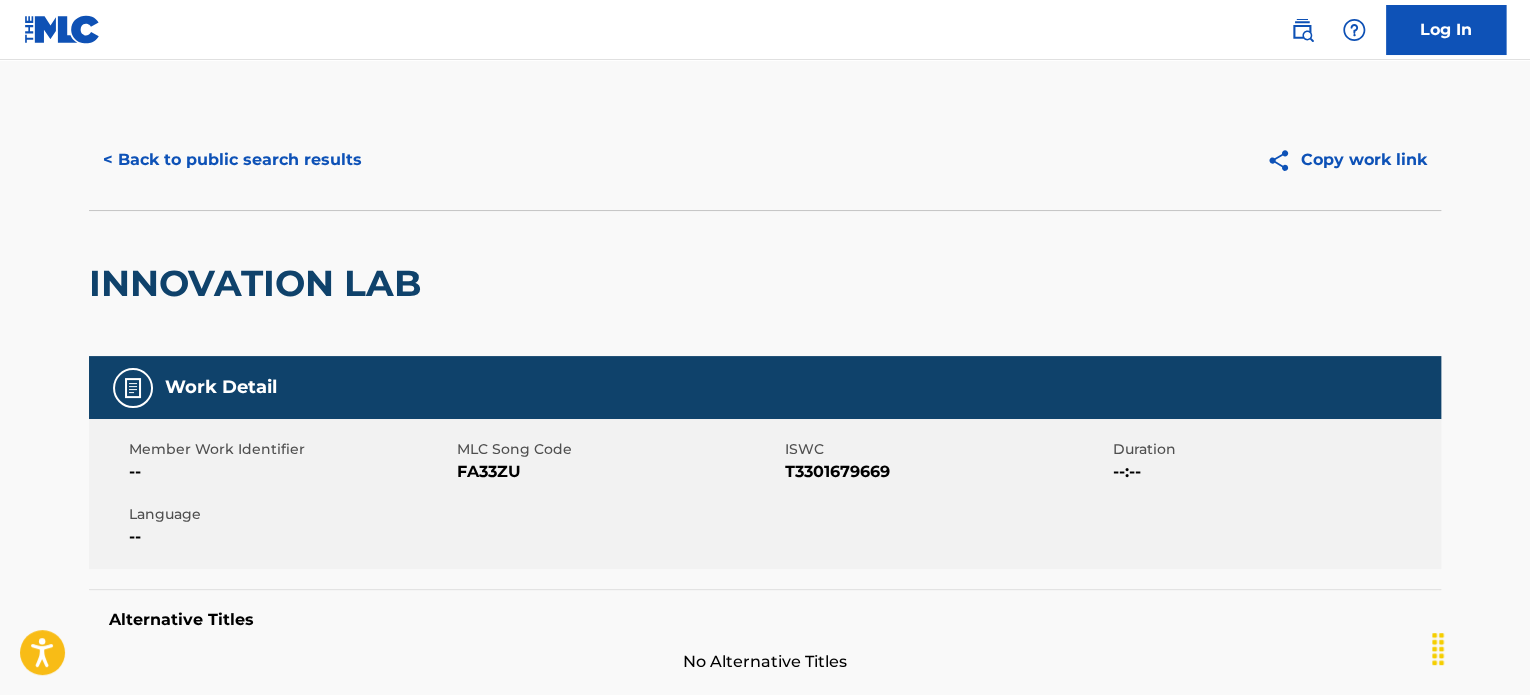 click on "< Back to public search results Copy work link" at bounding box center [765, 160] 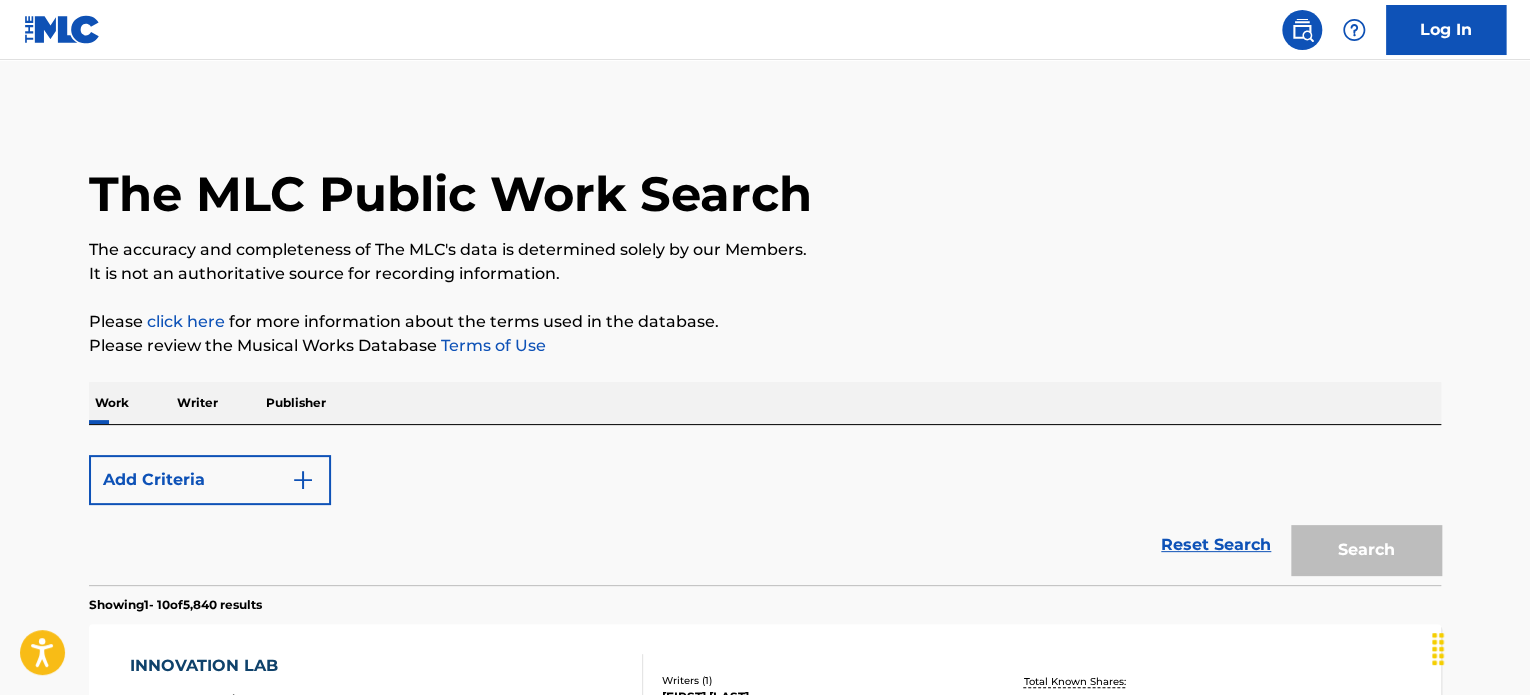 scroll, scrollTop: 706, scrollLeft: 0, axis: vertical 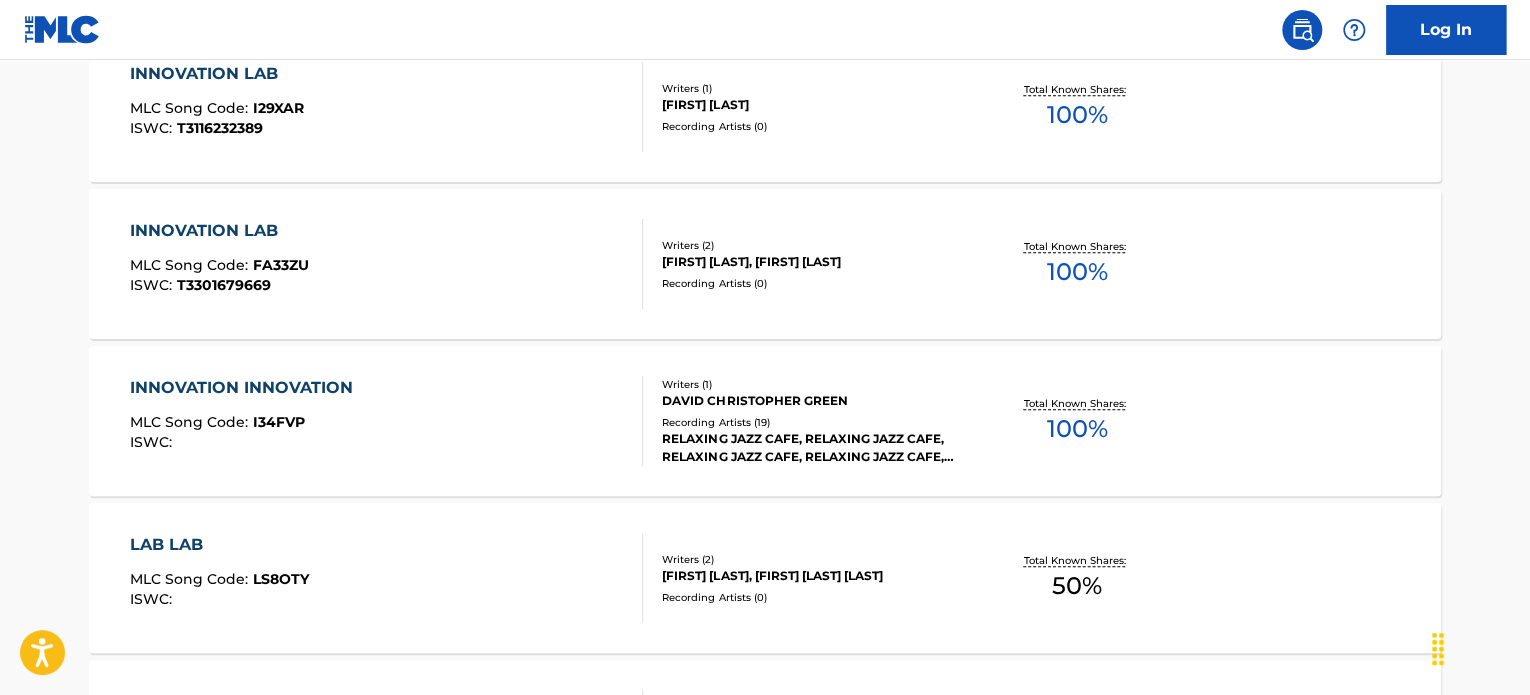 click on "INNOVATION LAB MLC Song Code : FA33ZU ISWC : T3301679669" at bounding box center (387, 264) 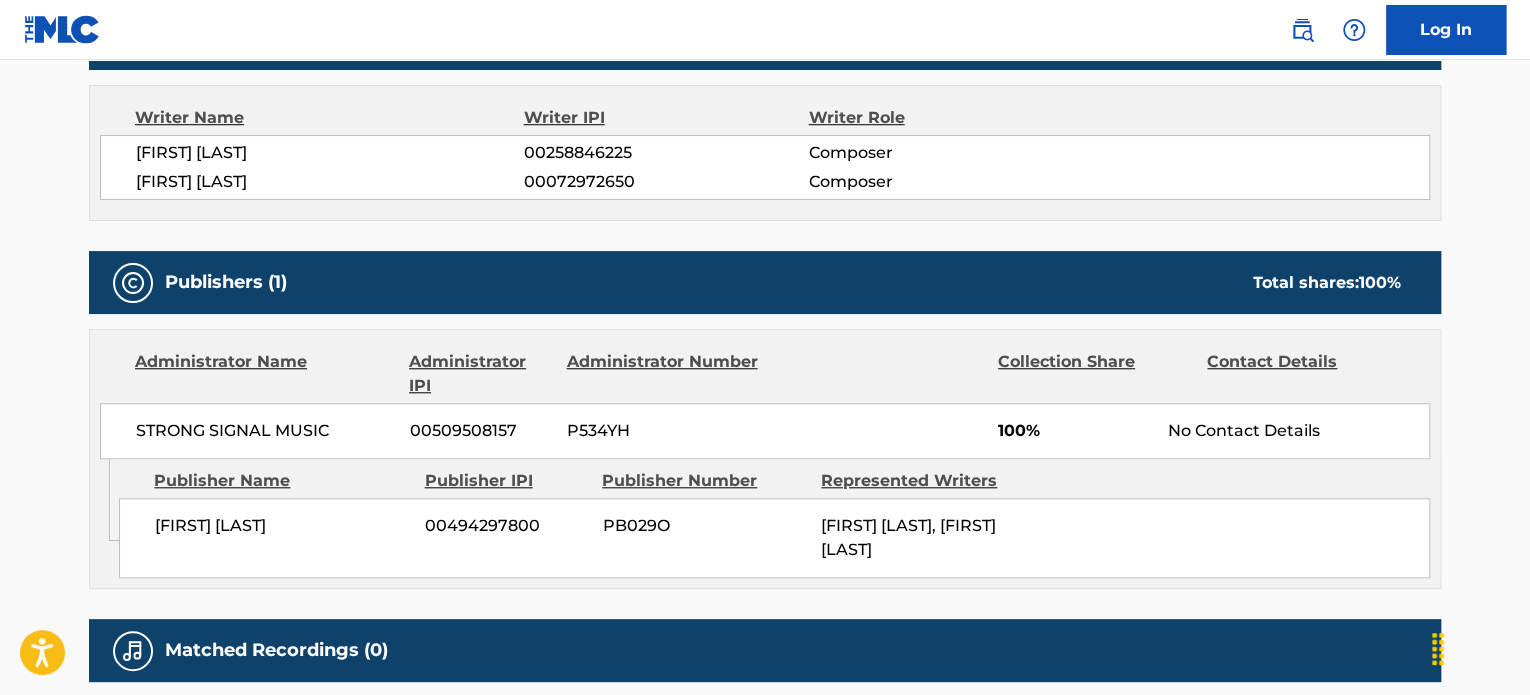 scroll, scrollTop: 700, scrollLeft: 0, axis: vertical 